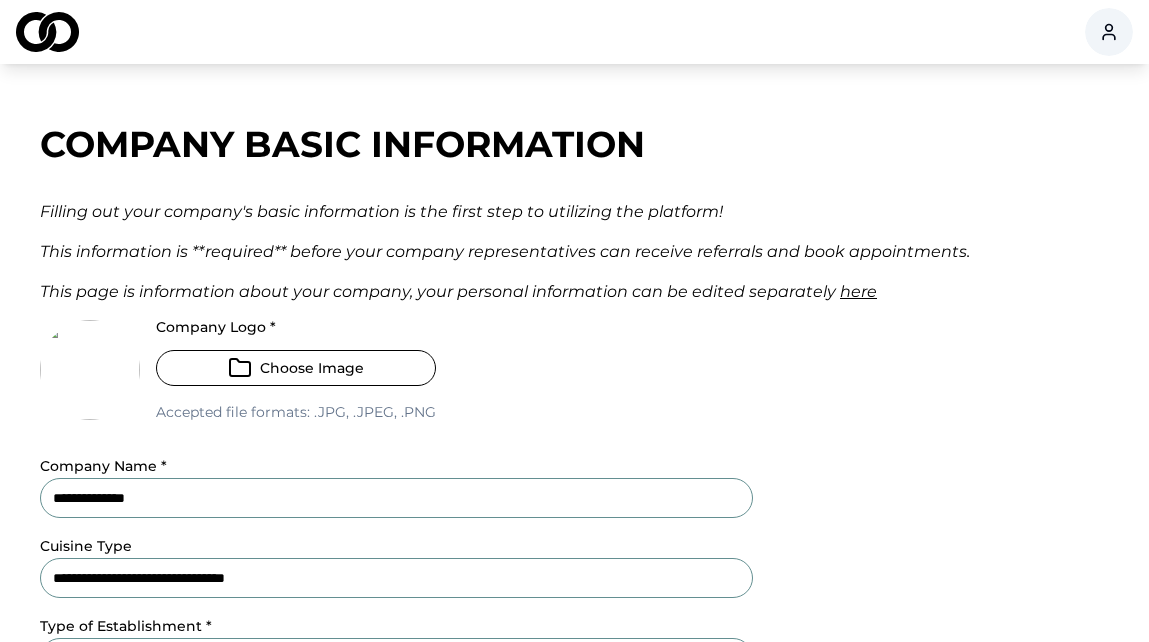select on "*****" 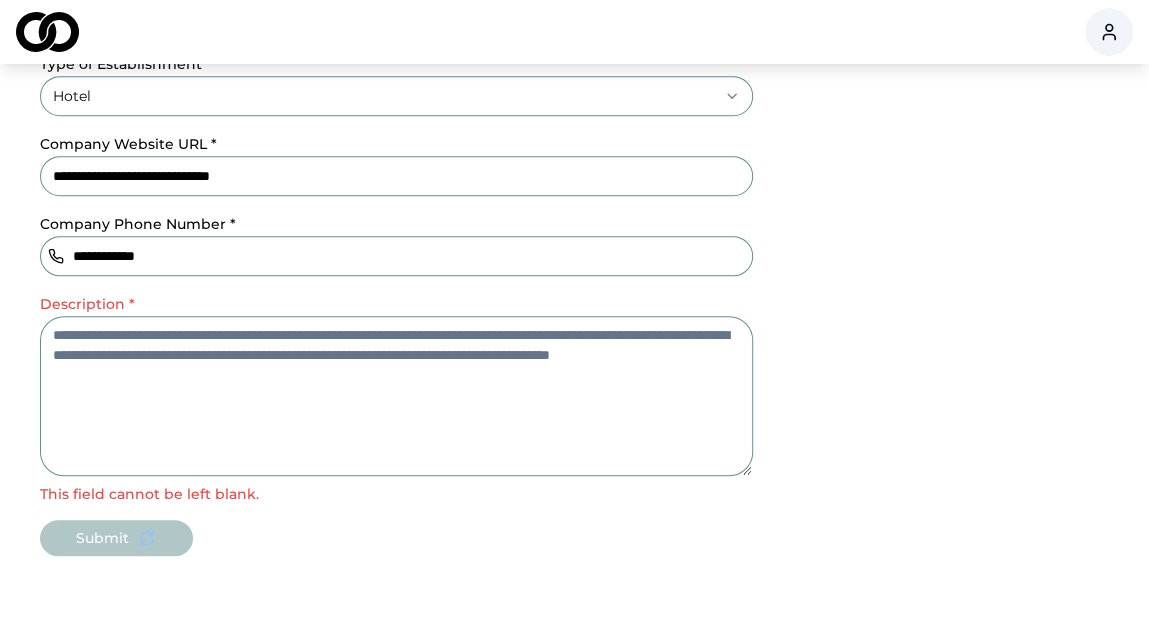 scroll, scrollTop: 564, scrollLeft: 0, axis: vertical 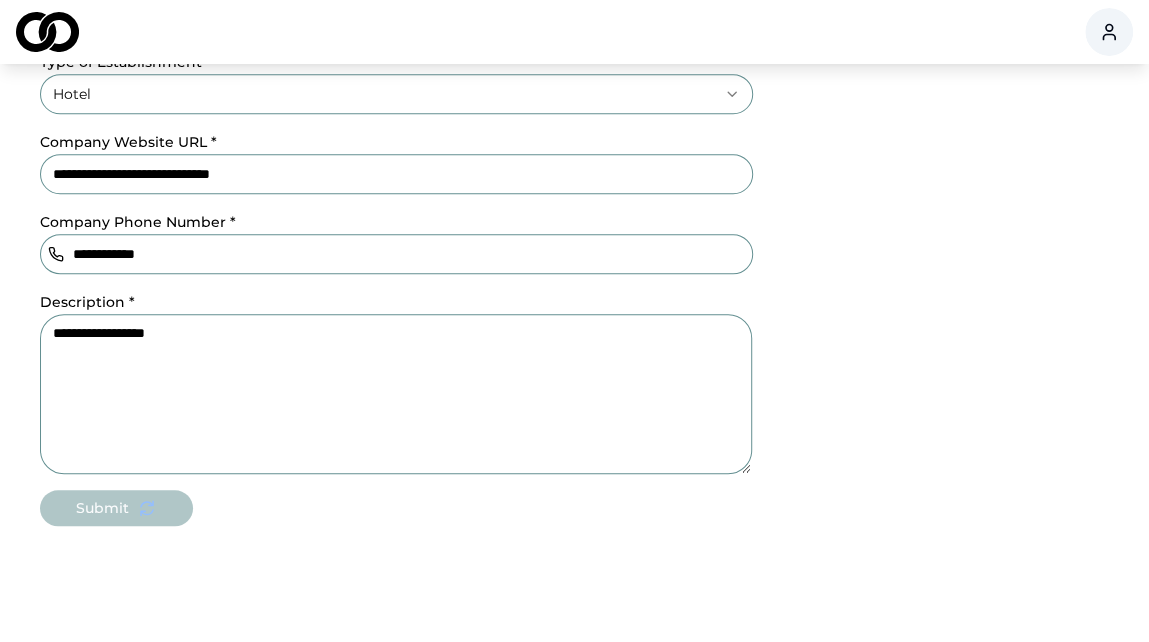 click on "**********" at bounding box center (396, 394) 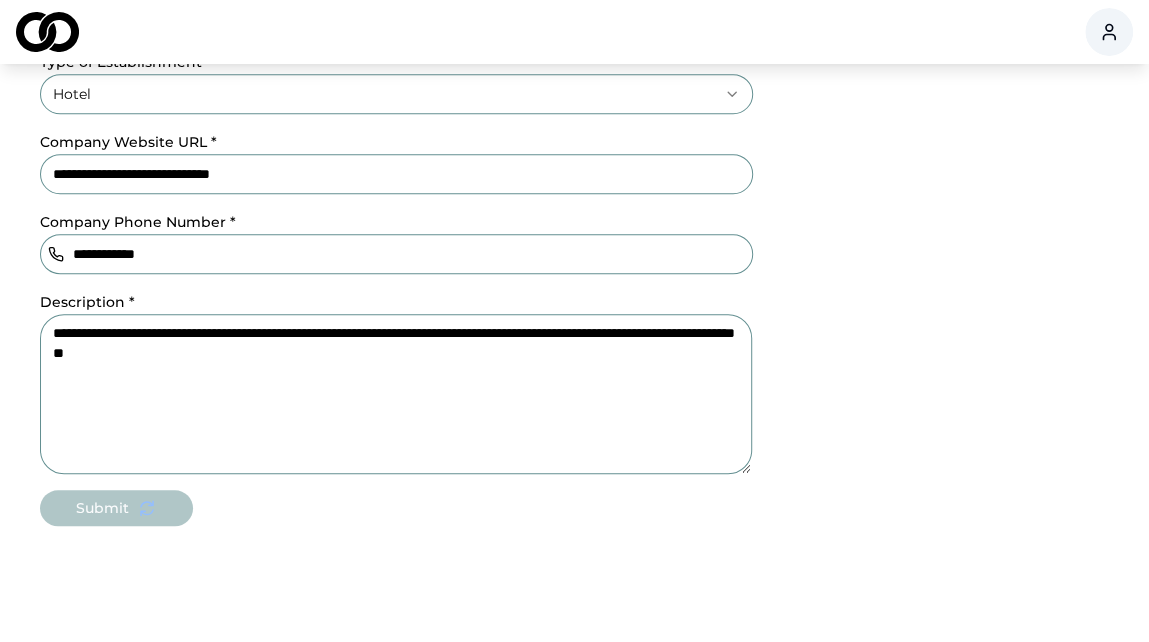 click on "**********" at bounding box center [396, 394] 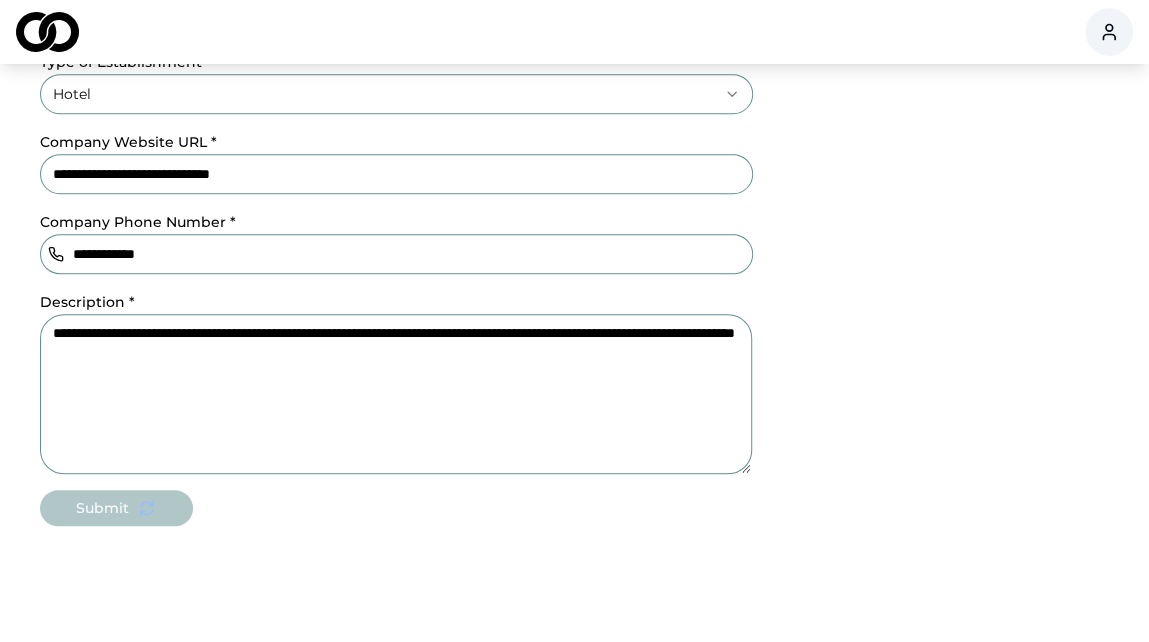click on "**********" at bounding box center (396, 394) 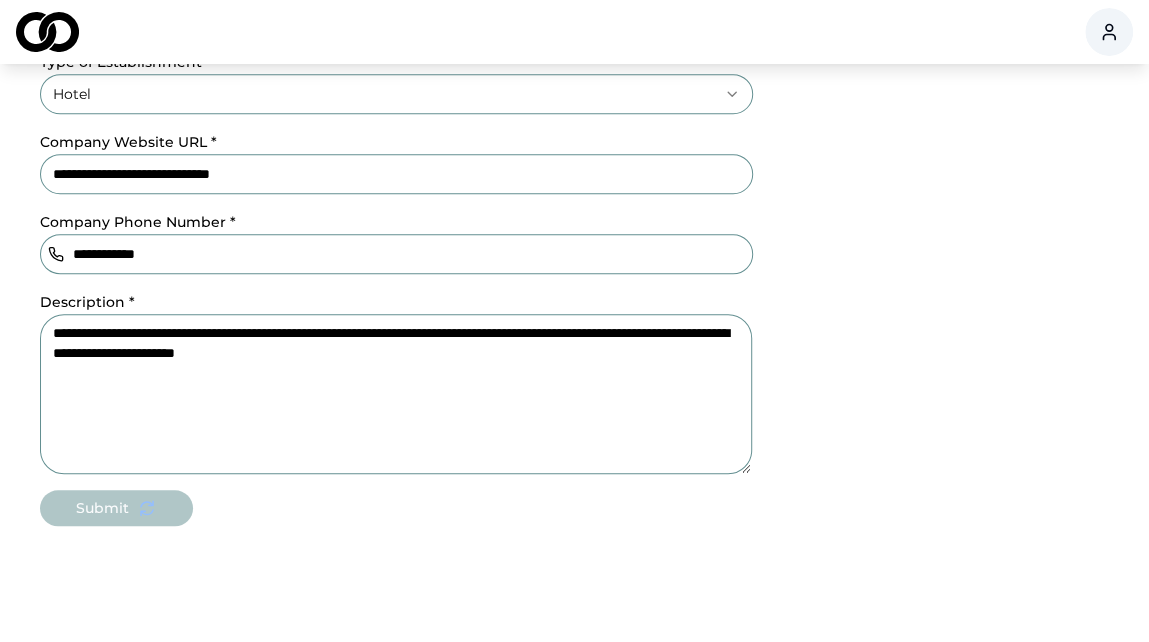 click on "**********" at bounding box center (396, 394) 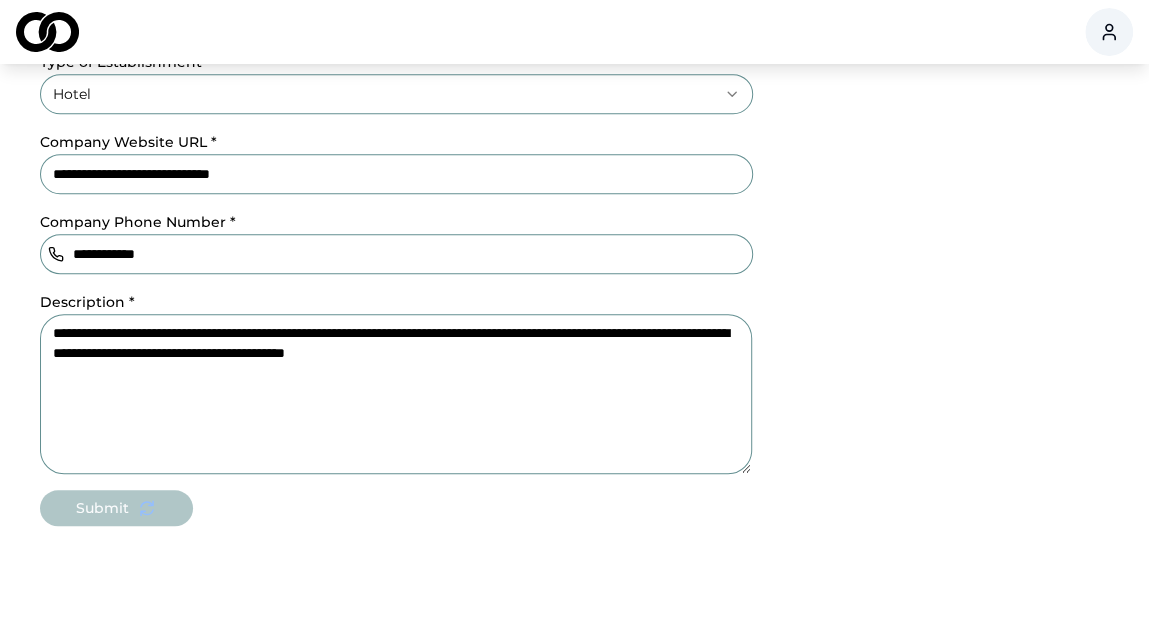 click on "**********" at bounding box center (396, 394) 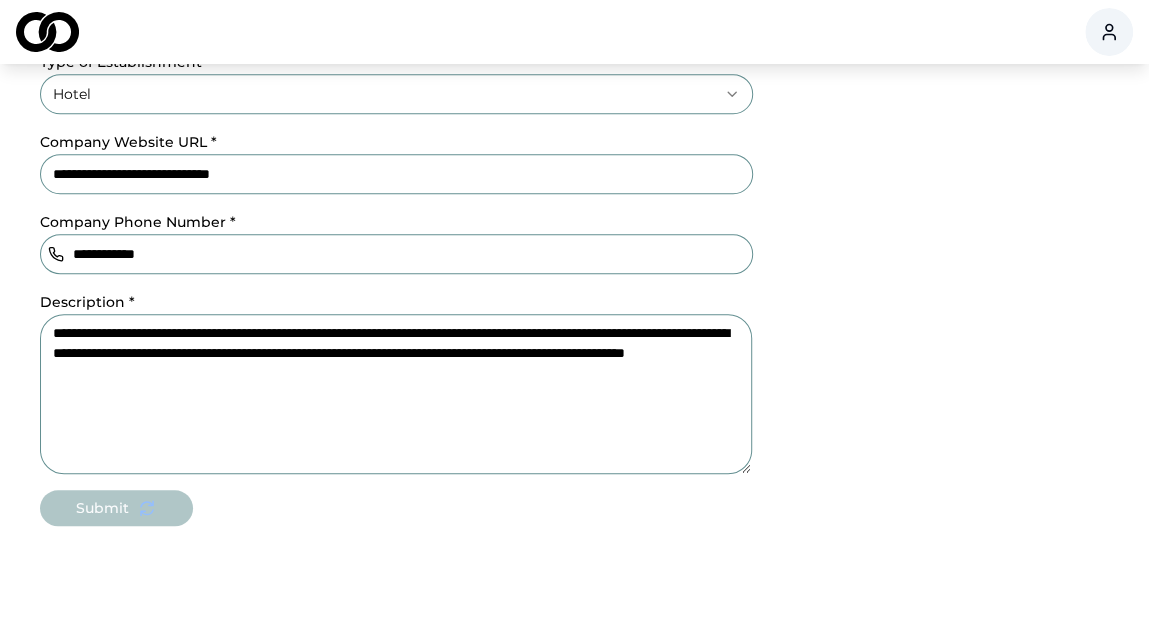 click on "**********" at bounding box center [396, 394] 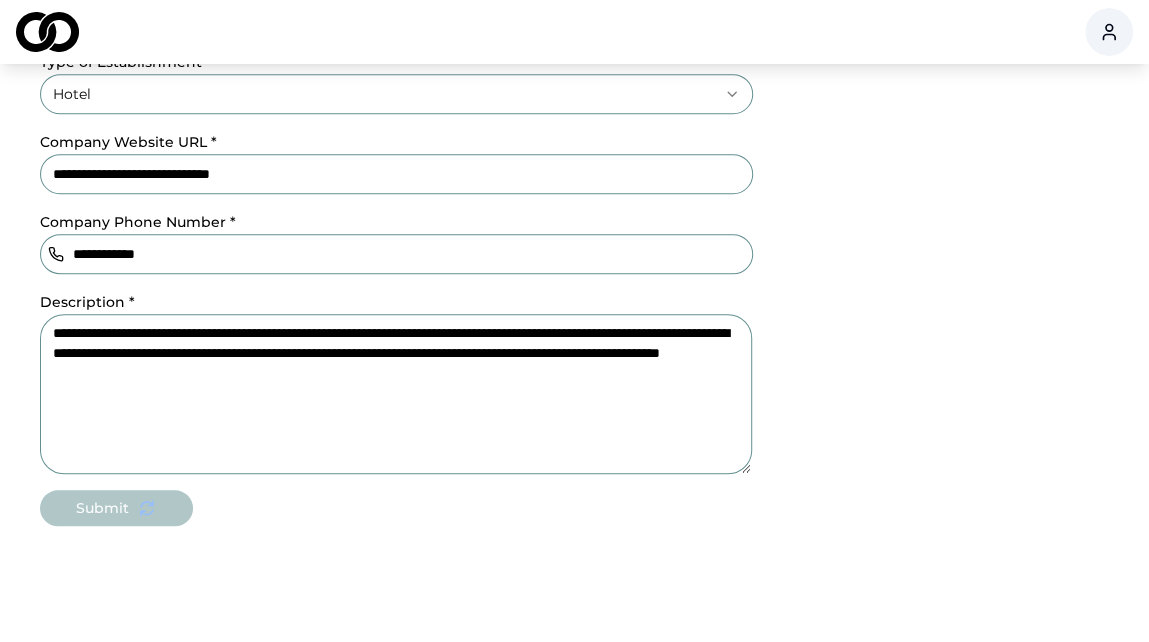 click on "Submit" at bounding box center (396, 508) 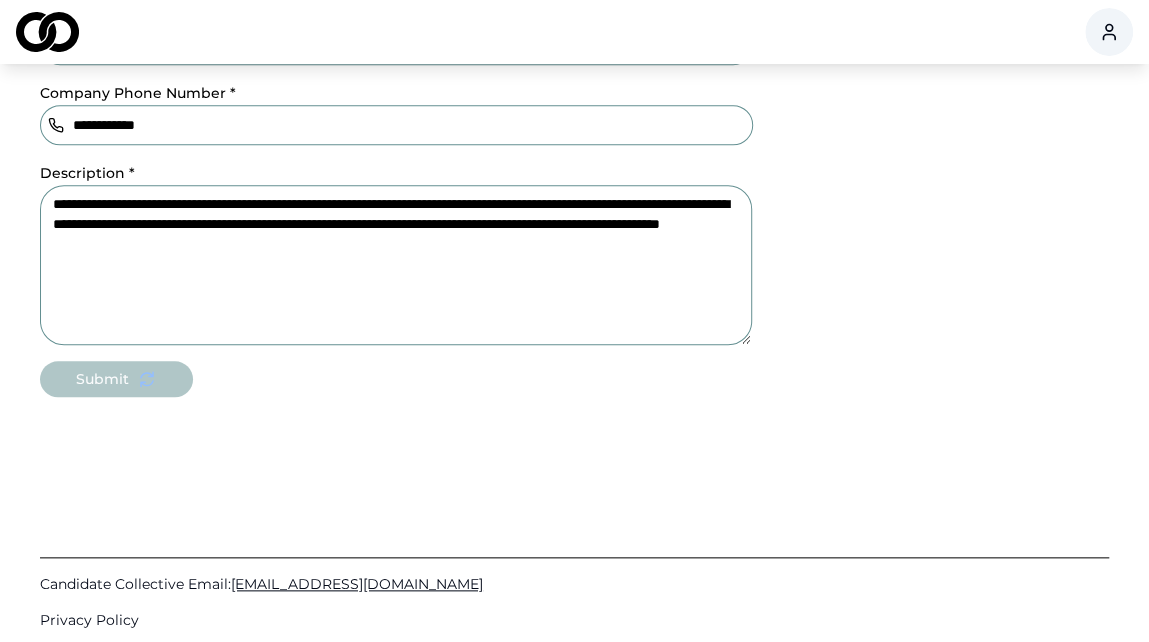 scroll, scrollTop: 691, scrollLeft: 0, axis: vertical 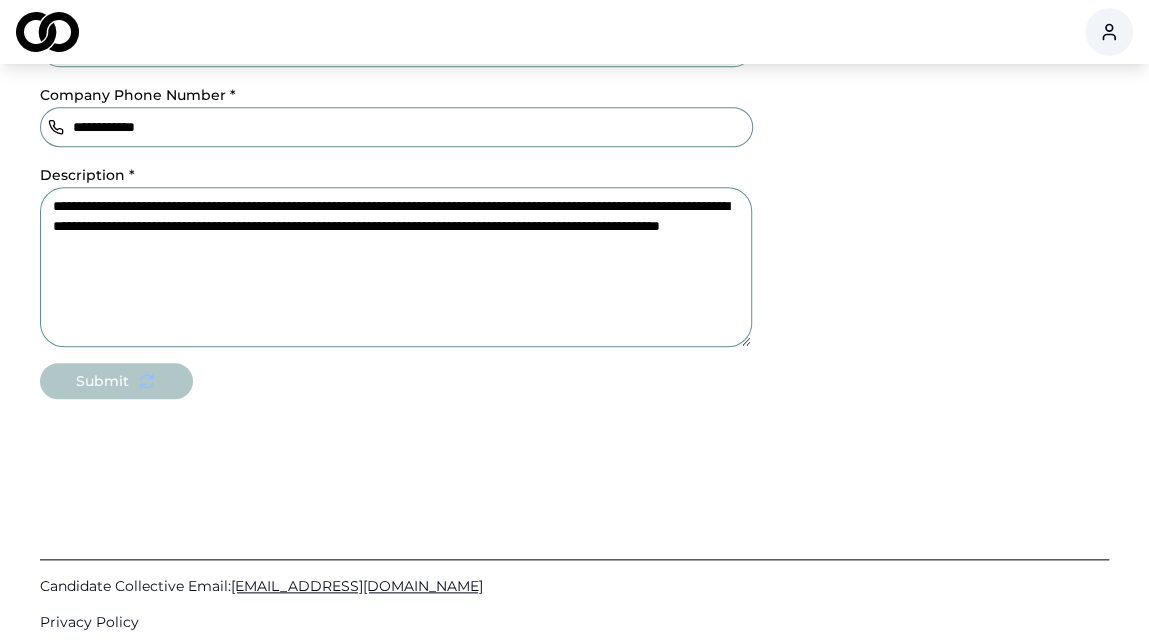 click on "Submit" at bounding box center (396, 381) 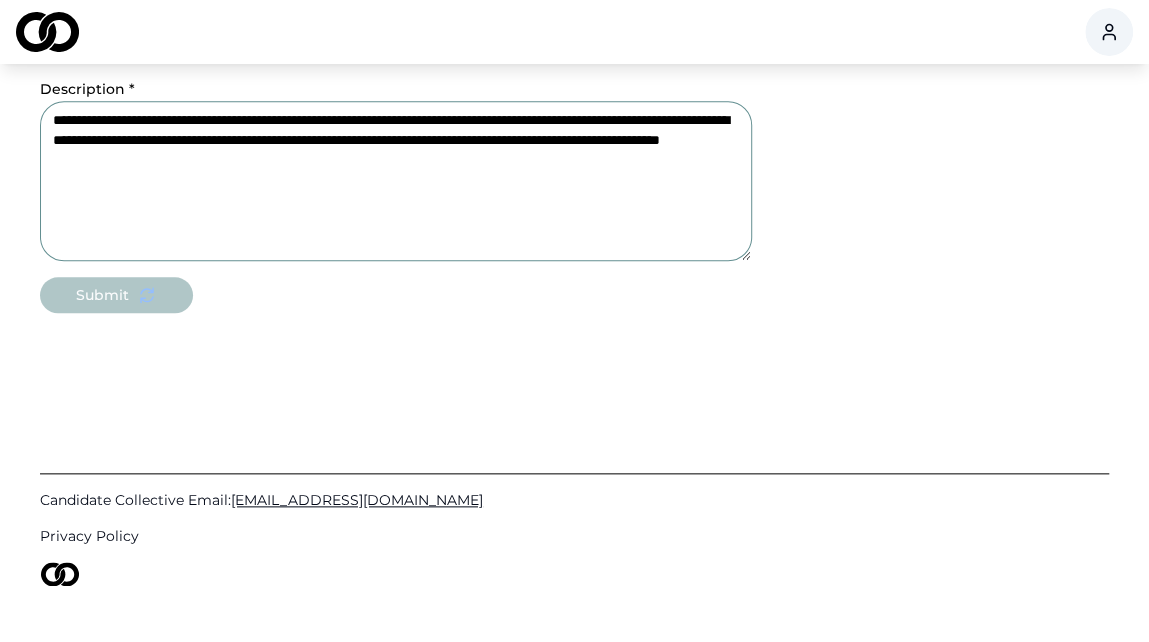 scroll, scrollTop: 771, scrollLeft: 0, axis: vertical 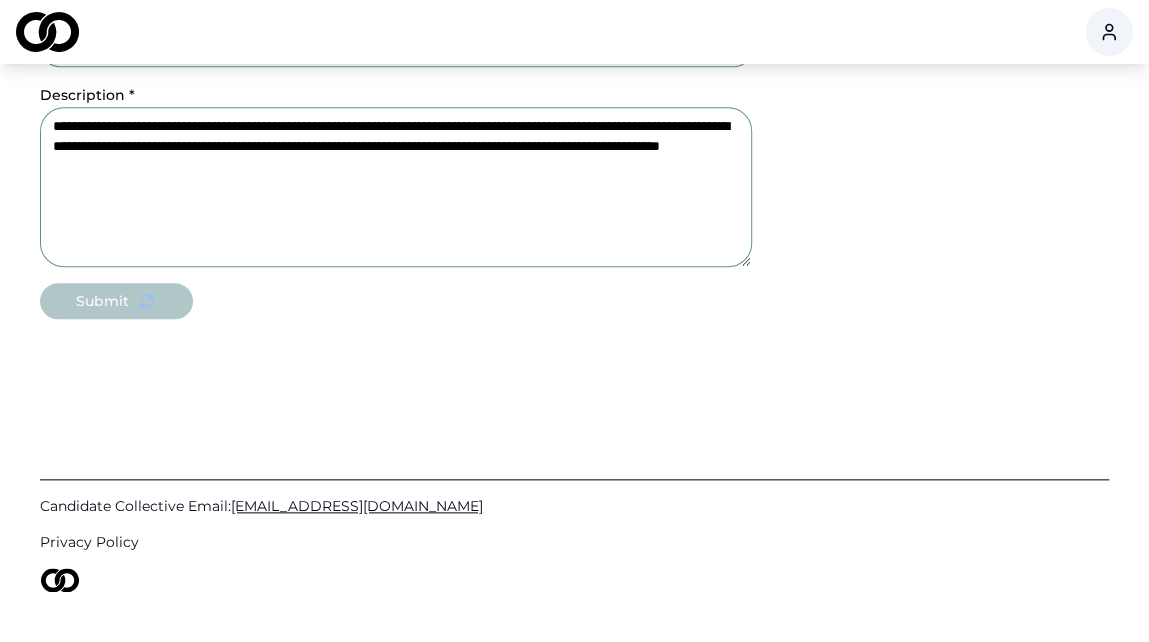 click on "Submit" at bounding box center [396, 301] 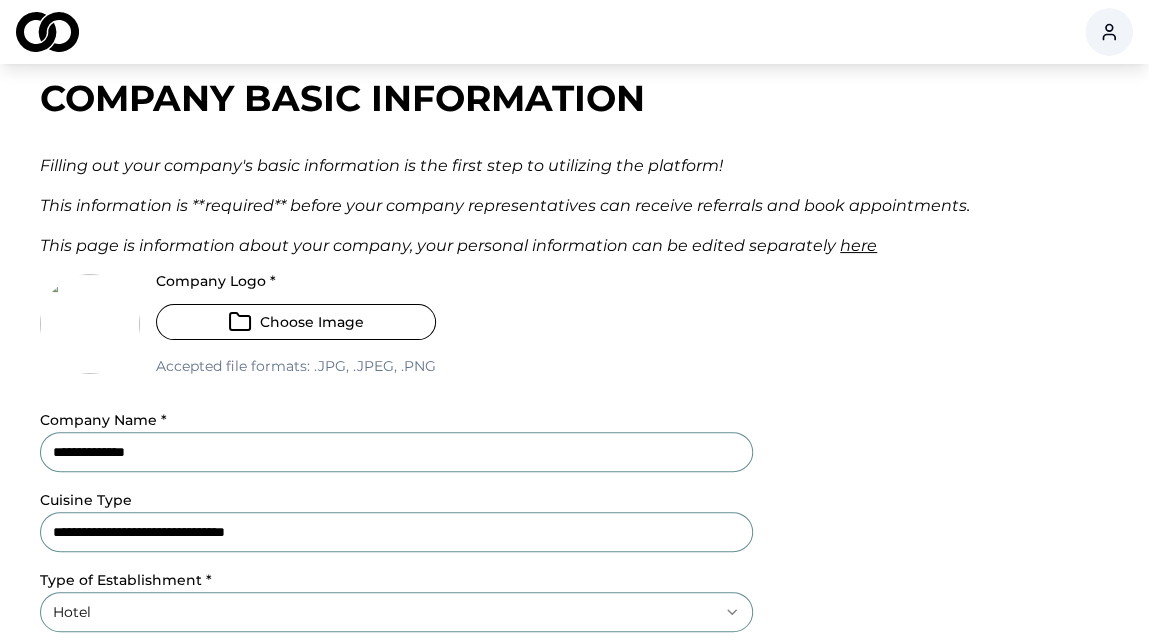 scroll, scrollTop: 0, scrollLeft: 0, axis: both 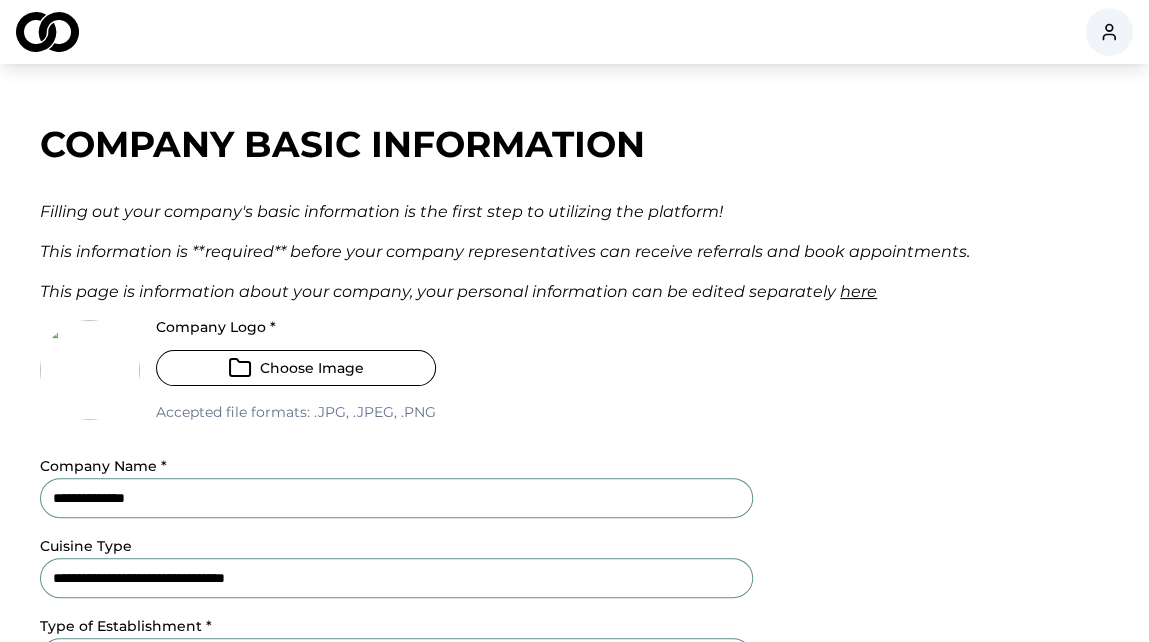 click on "**********" at bounding box center [574, 597] 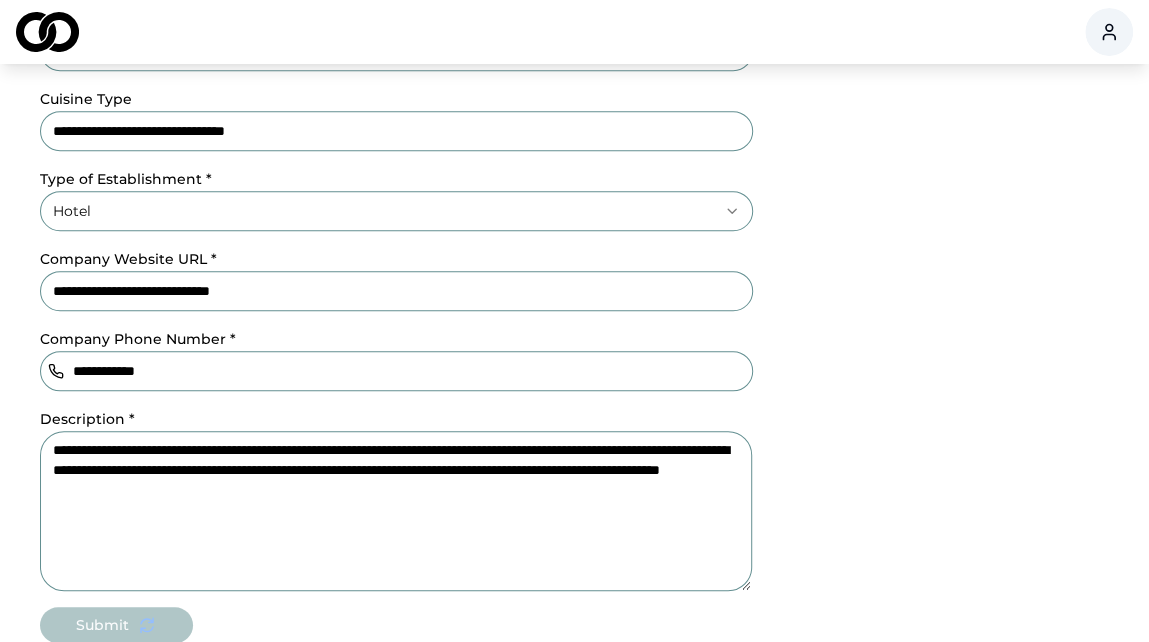 scroll, scrollTop: 444, scrollLeft: 0, axis: vertical 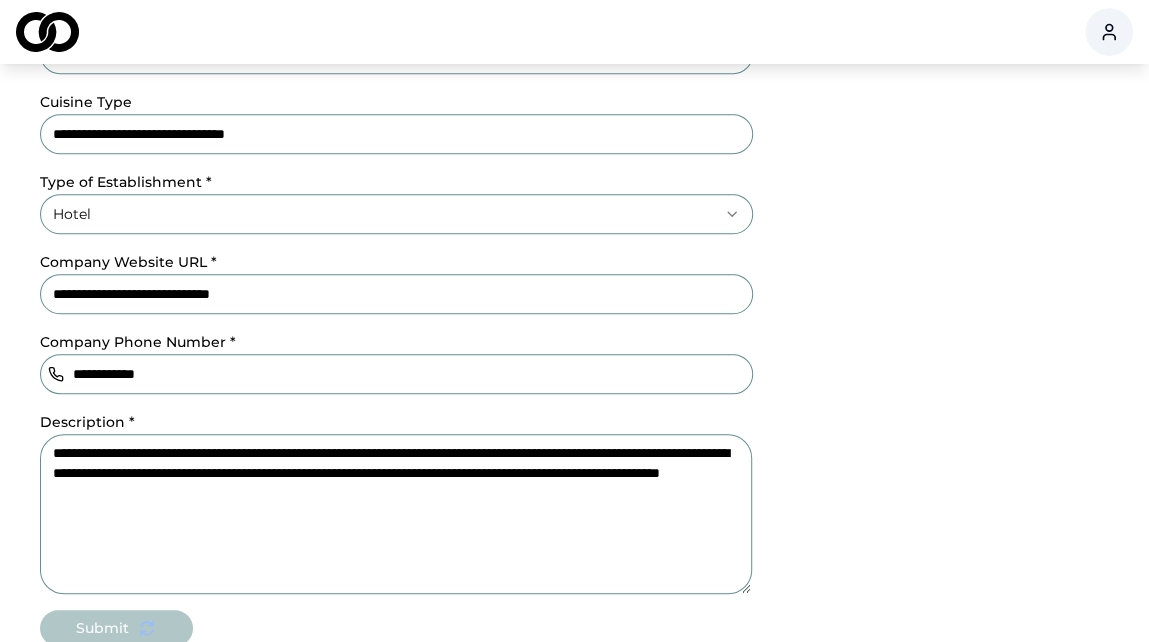 click on "**********" at bounding box center (396, 514) 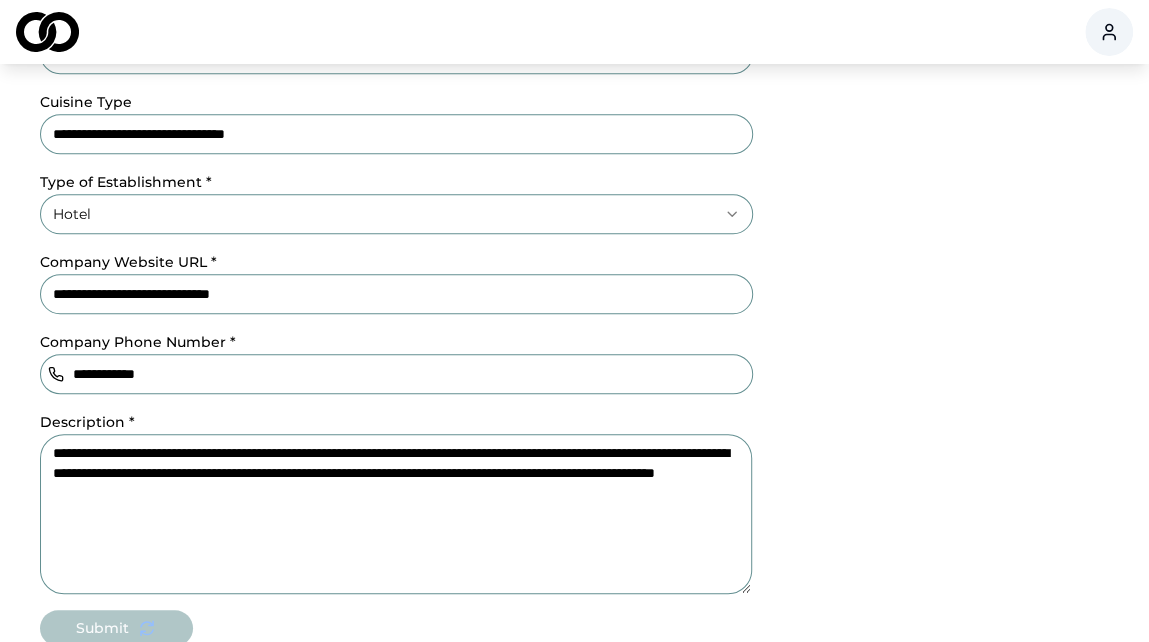 click on "**********" at bounding box center (396, 514) 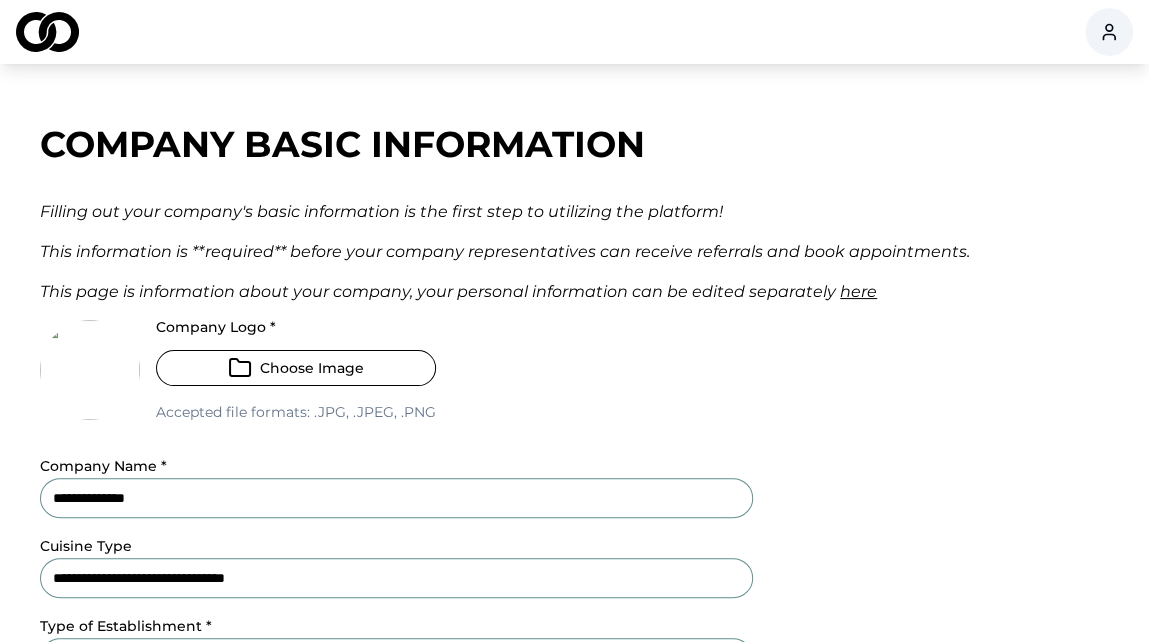scroll, scrollTop: 9, scrollLeft: 0, axis: vertical 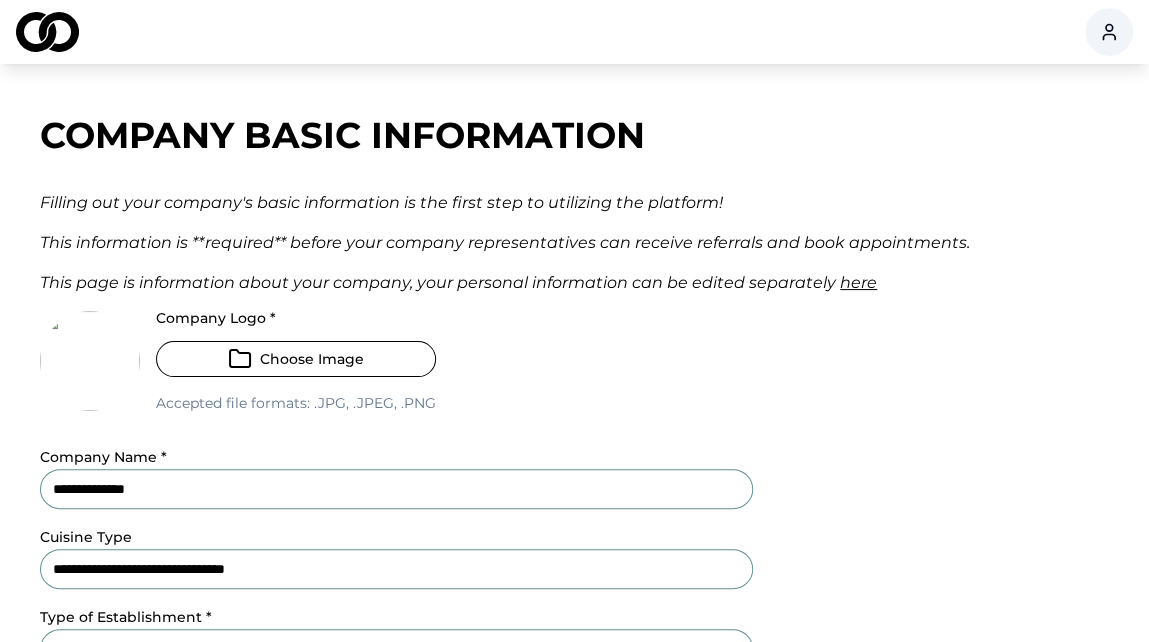 type on "**********" 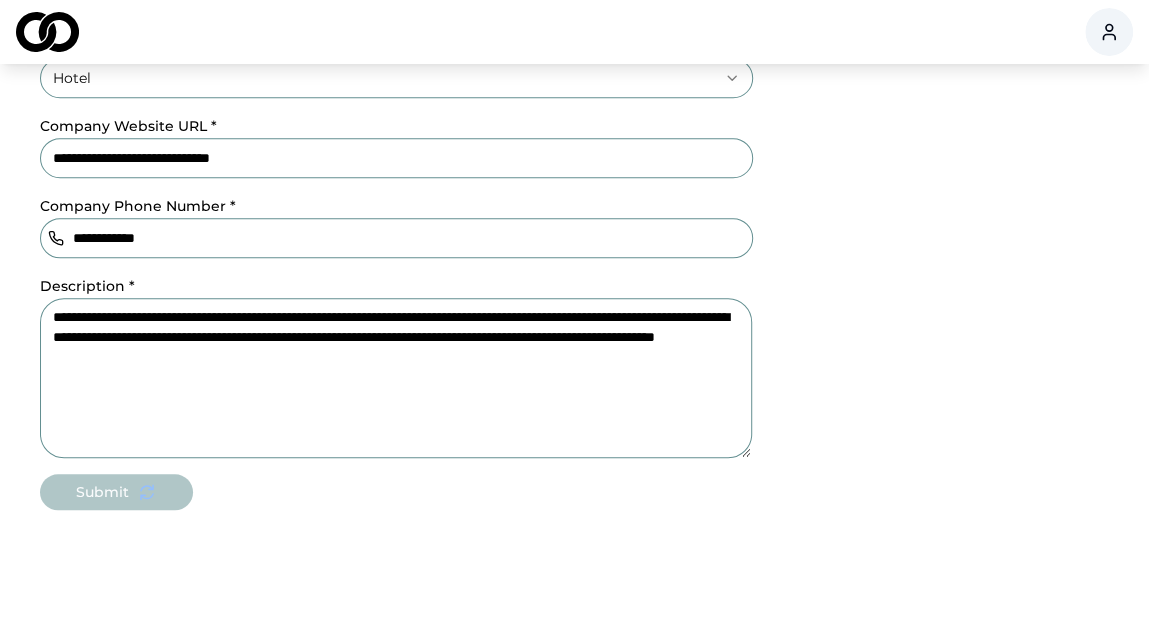 scroll, scrollTop: 574, scrollLeft: 0, axis: vertical 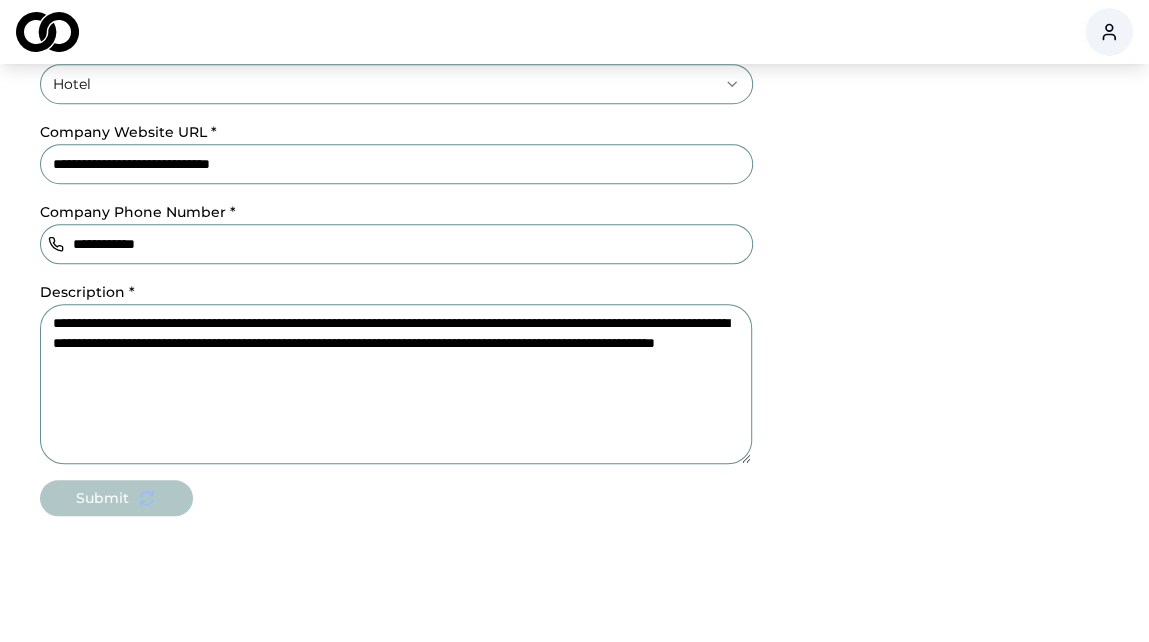 drag, startPoint x: 50, startPoint y: 313, endPoint x: 504, endPoint y: 378, distance: 458.6295 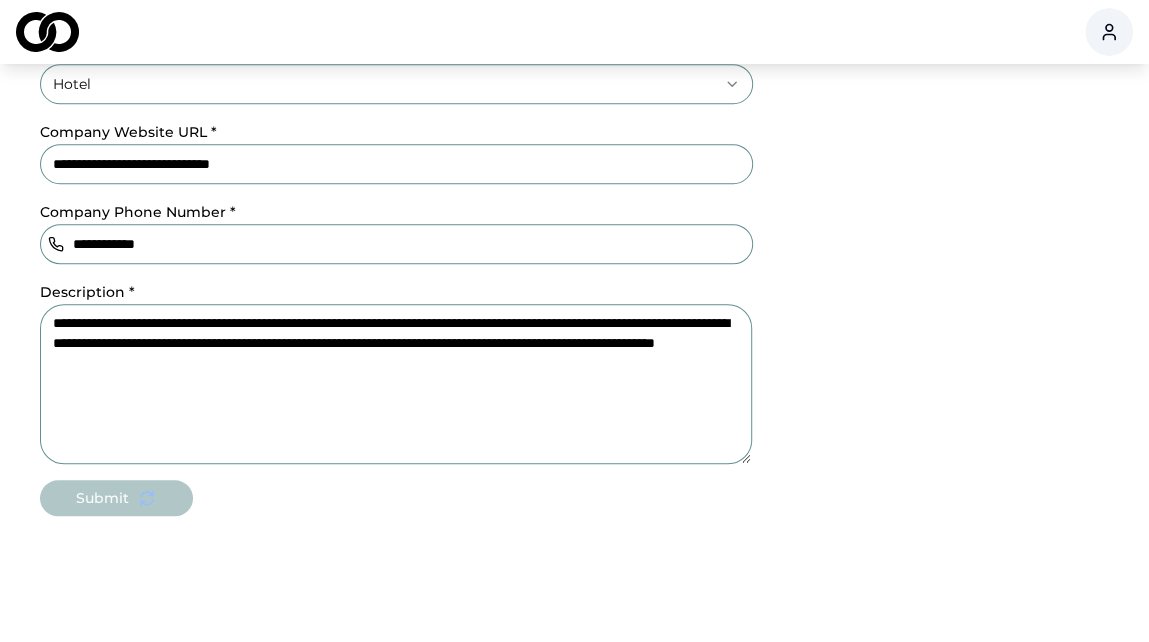 click on "**********" at bounding box center [396, 384] 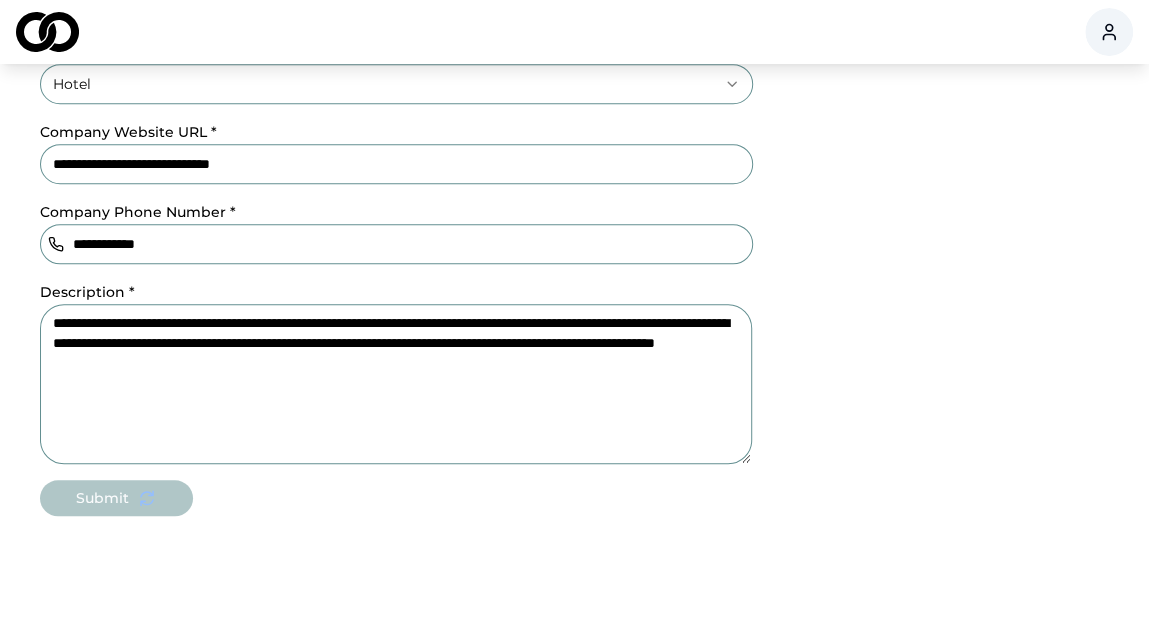 drag, startPoint x: 491, startPoint y: 367, endPoint x: 52, endPoint y: 327, distance: 440.81854 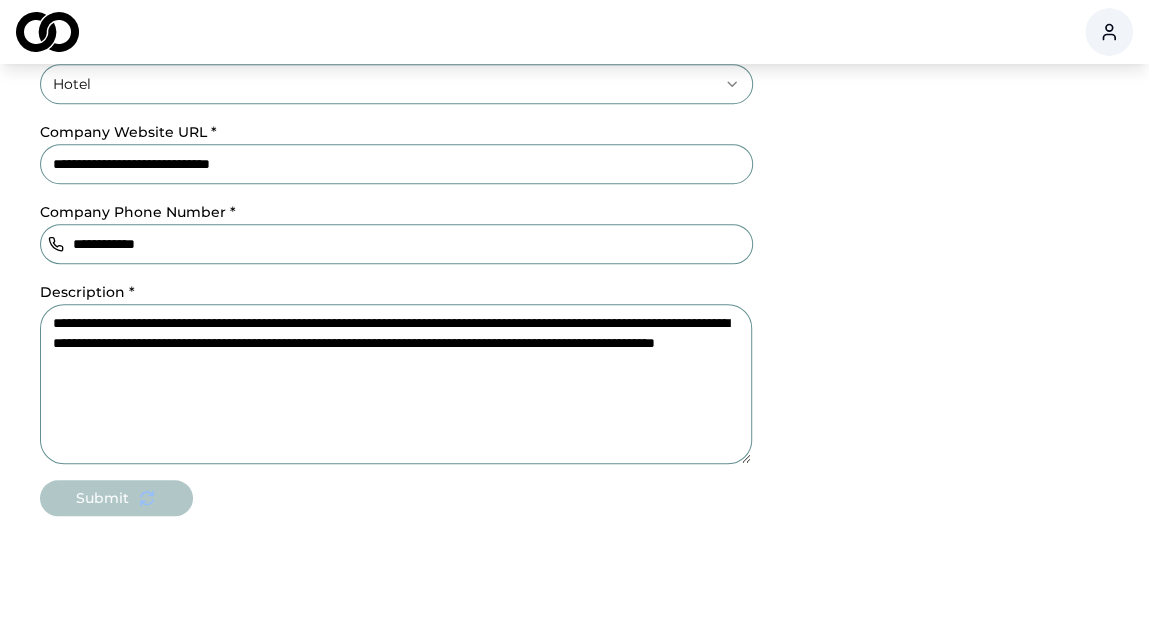 click on "**********" at bounding box center (396, 384) 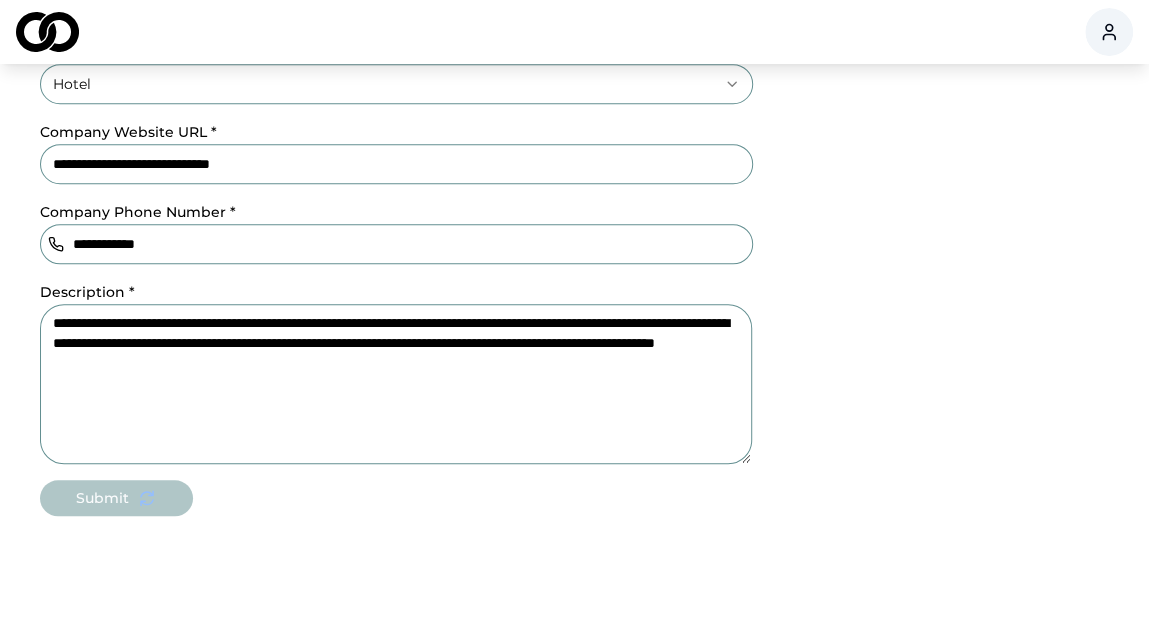 scroll, scrollTop: 0, scrollLeft: 0, axis: both 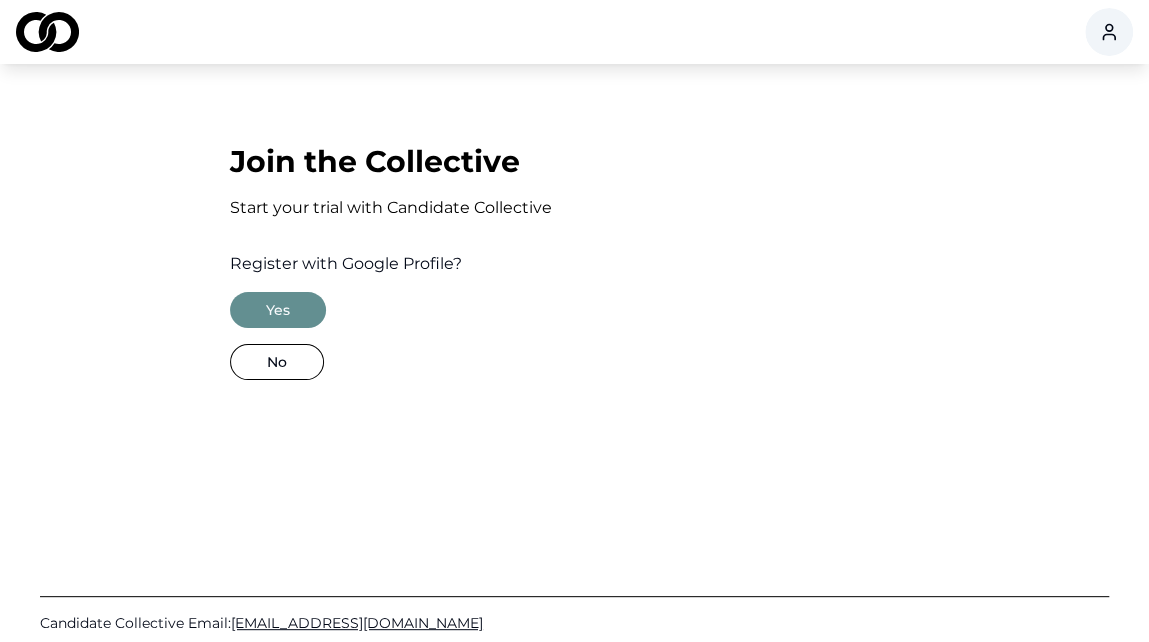 click on "Yes" at bounding box center [278, 310] 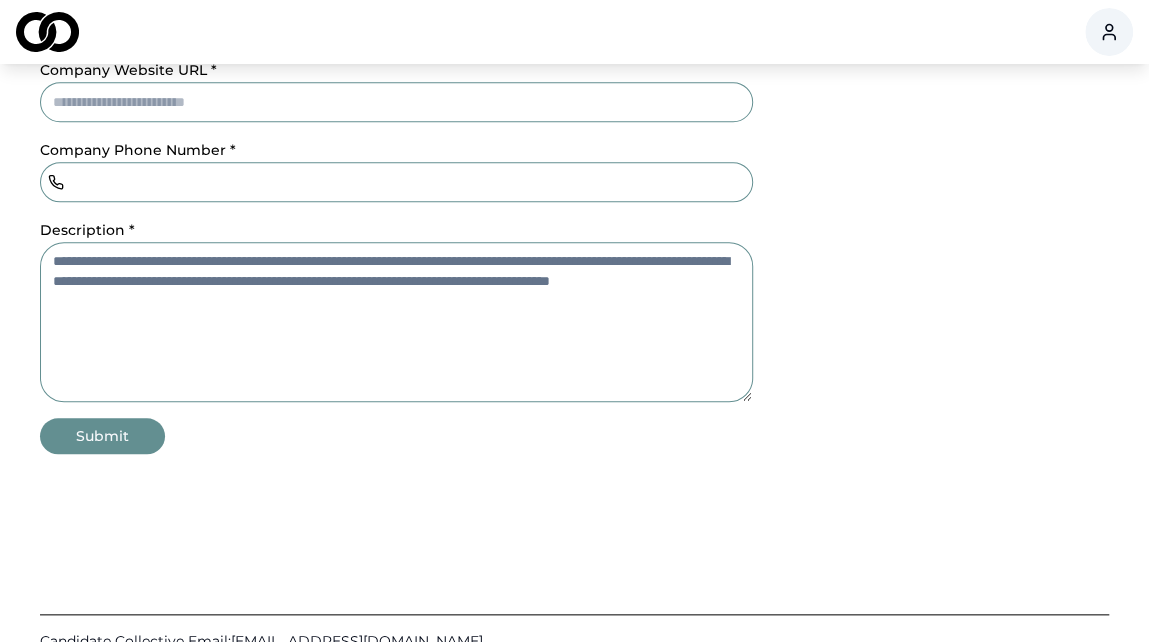scroll, scrollTop: 630, scrollLeft: 0, axis: vertical 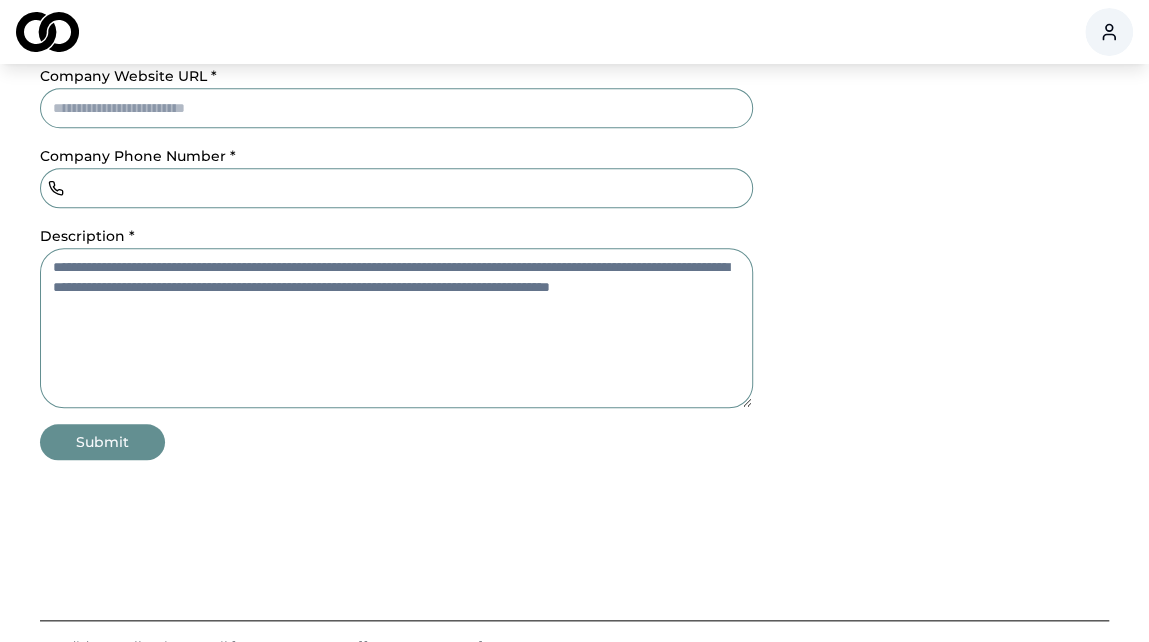 click on "Description *" at bounding box center [396, 328] 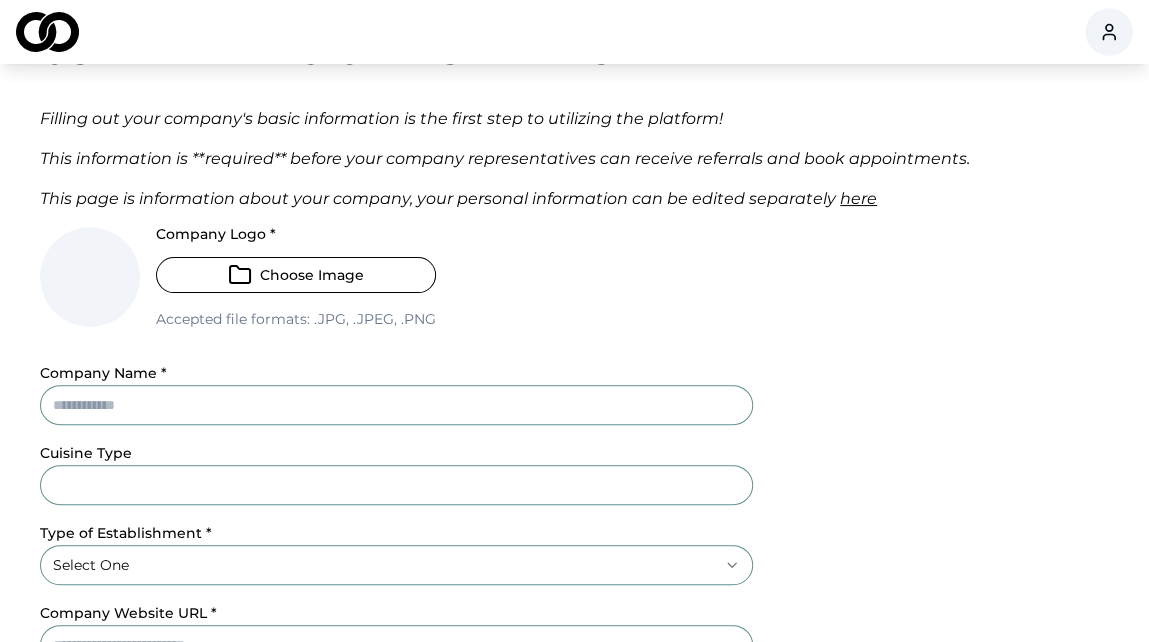 scroll, scrollTop: 91, scrollLeft: 0, axis: vertical 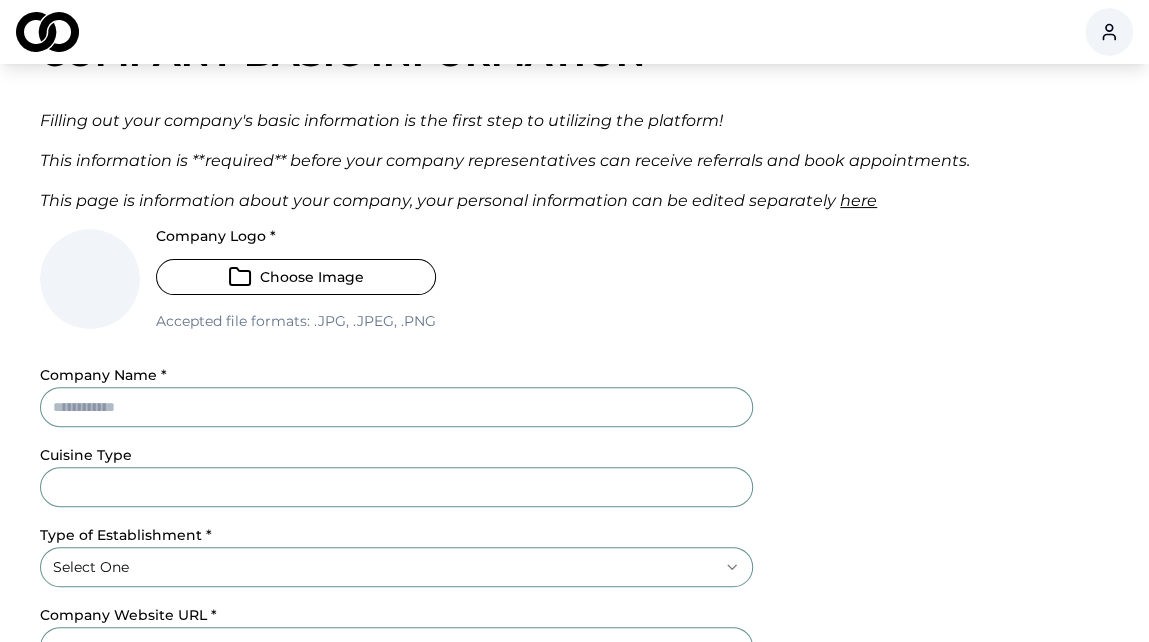 type on "**********" 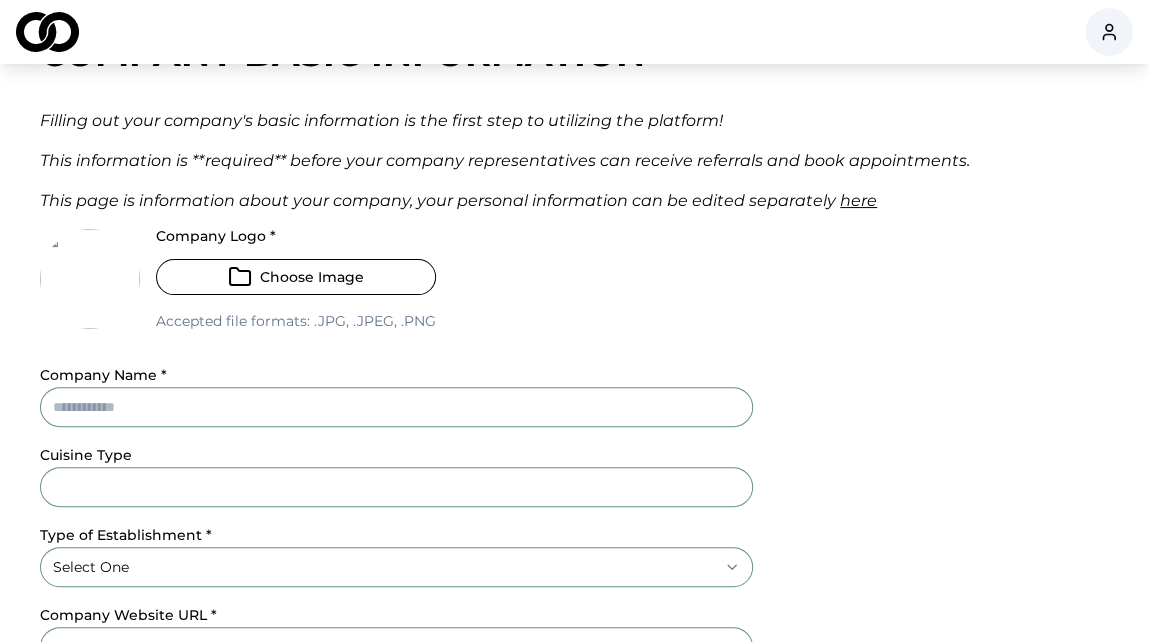 click on "Company Name *" at bounding box center (396, 407) 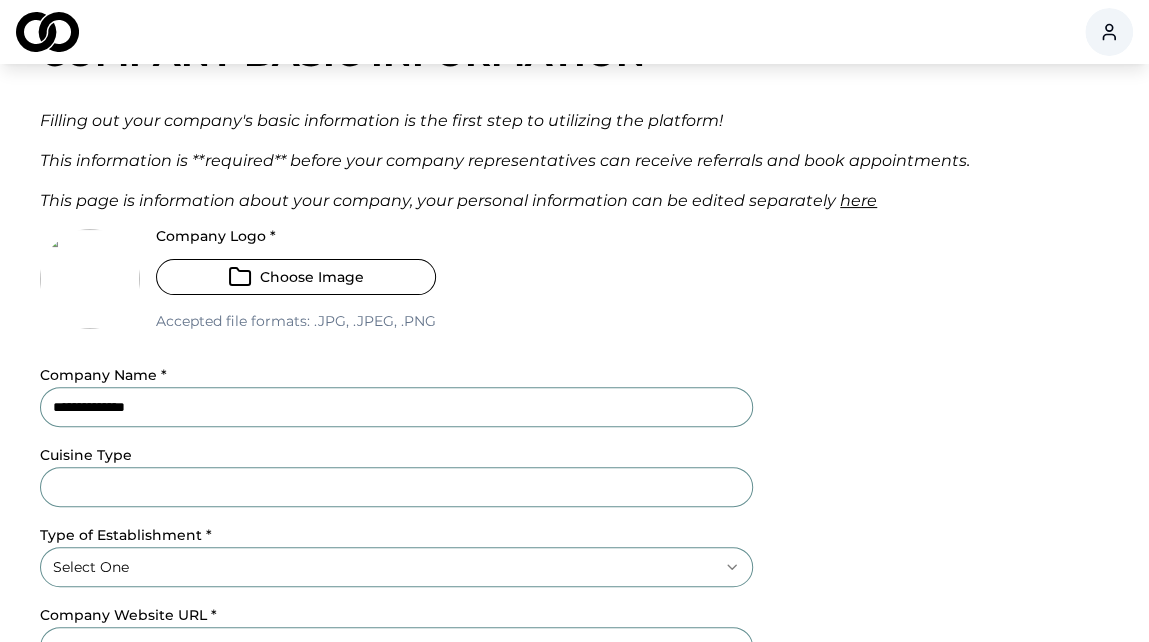 type on "**********" 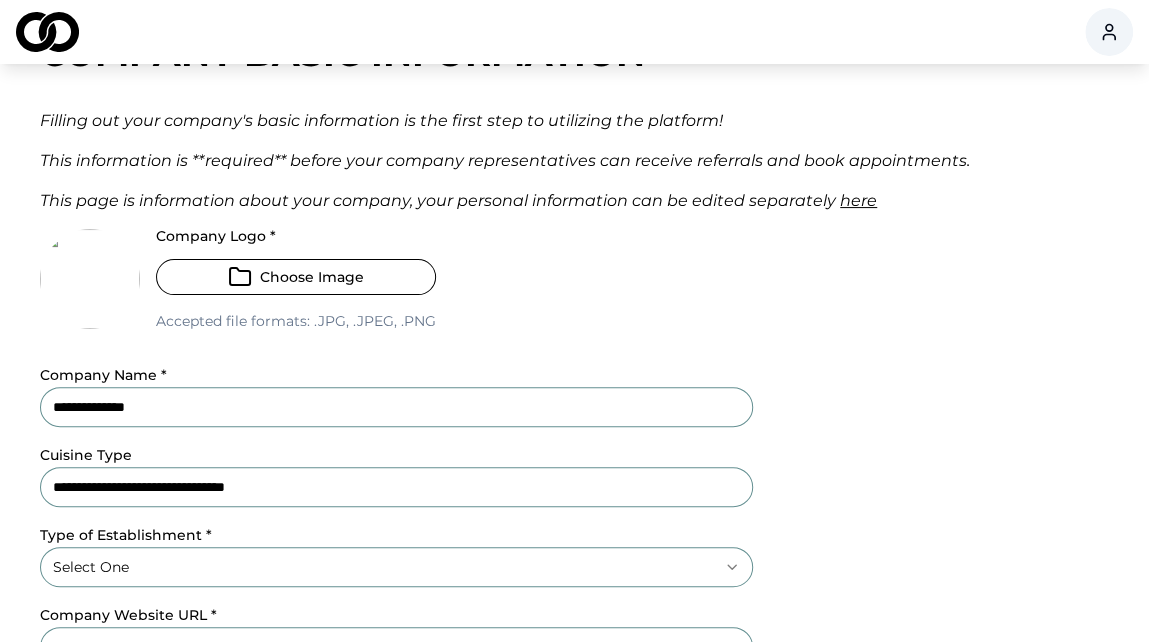 type on "**********" 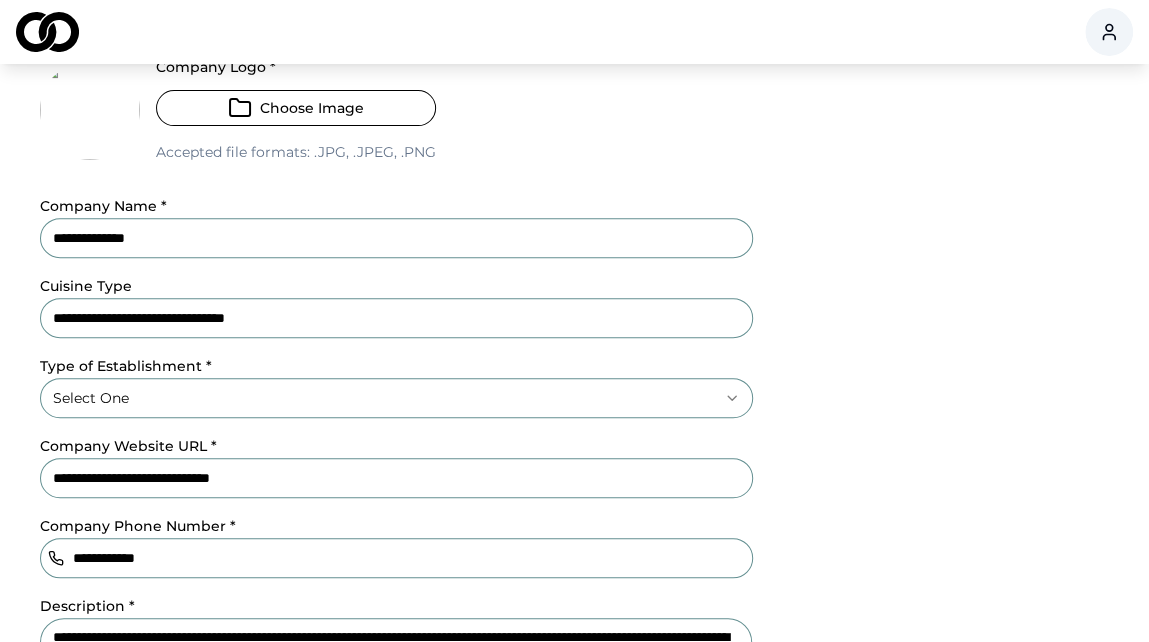 scroll, scrollTop: 263, scrollLeft: 0, axis: vertical 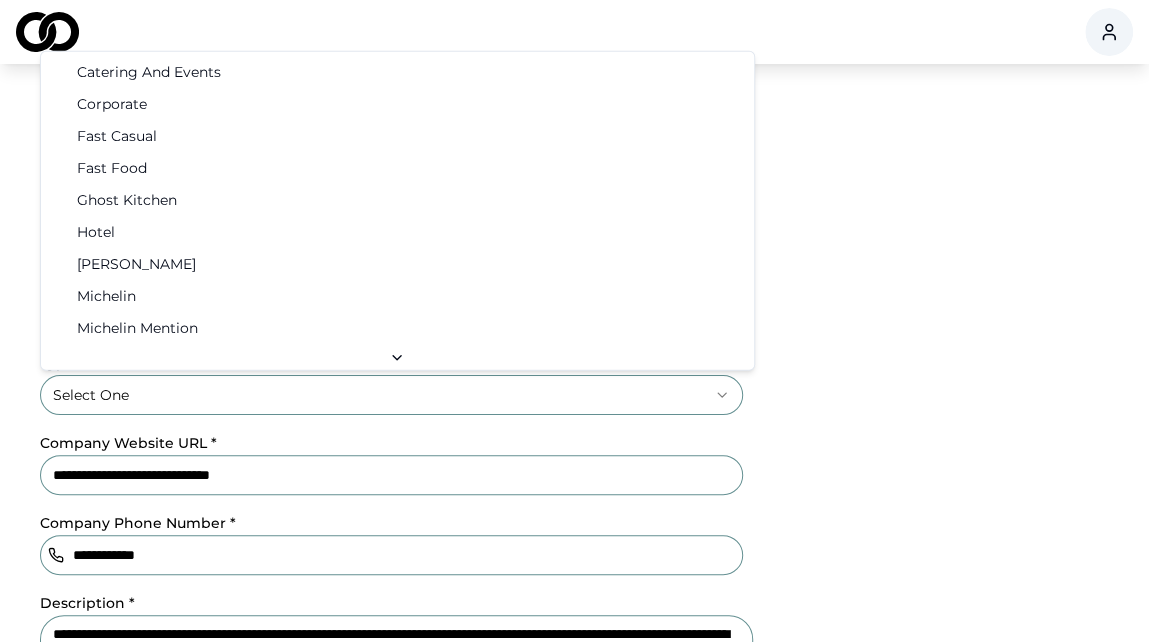 click on "**********" at bounding box center (574, 58) 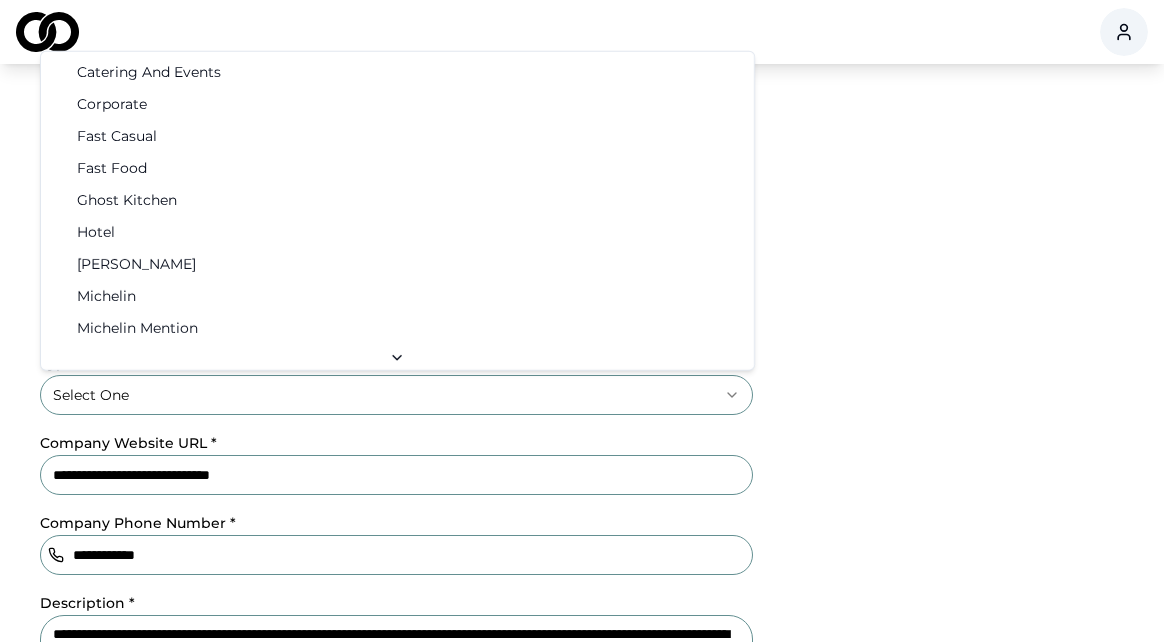 select on "*****" 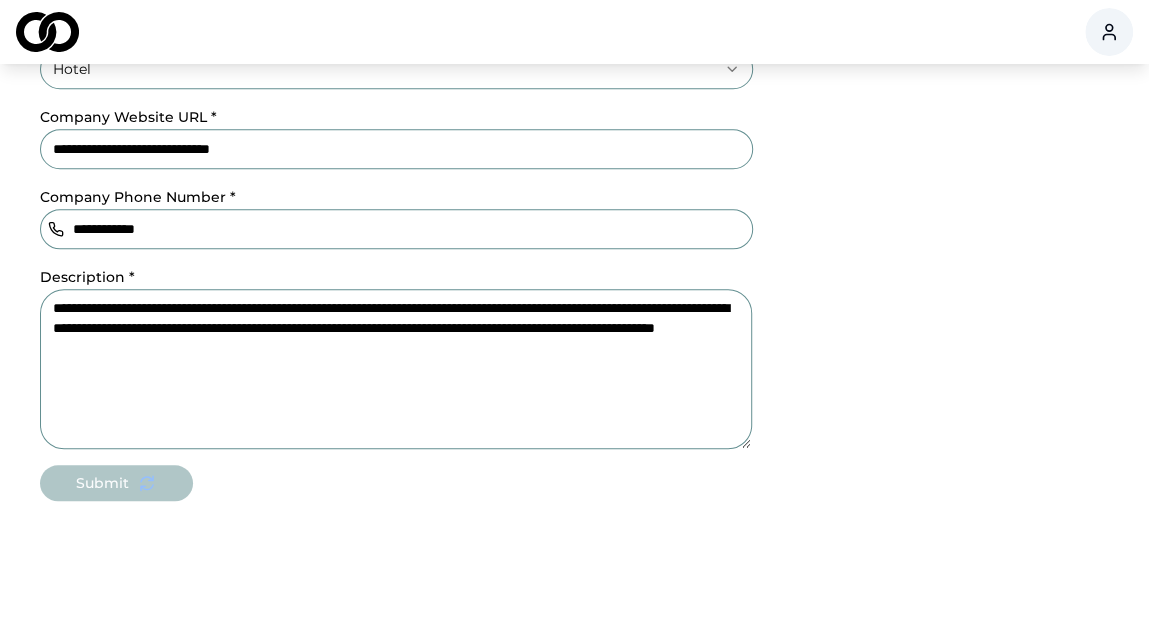 scroll, scrollTop: 585, scrollLeft: 0, axis: vertical 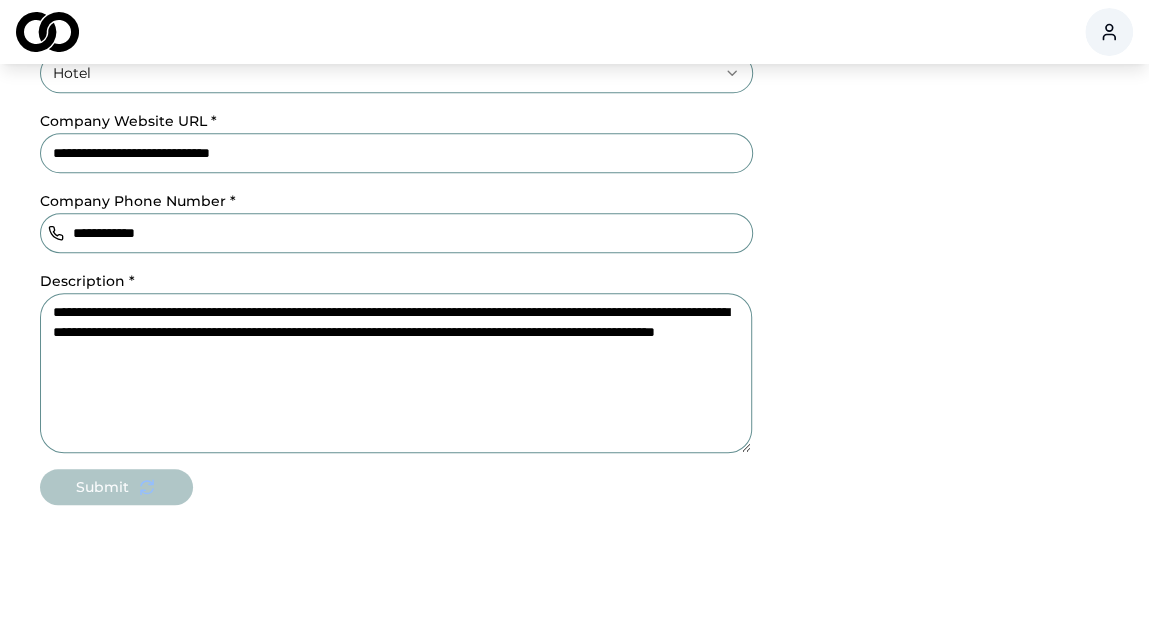 click on "Submit" at bounding box center (396, 487) 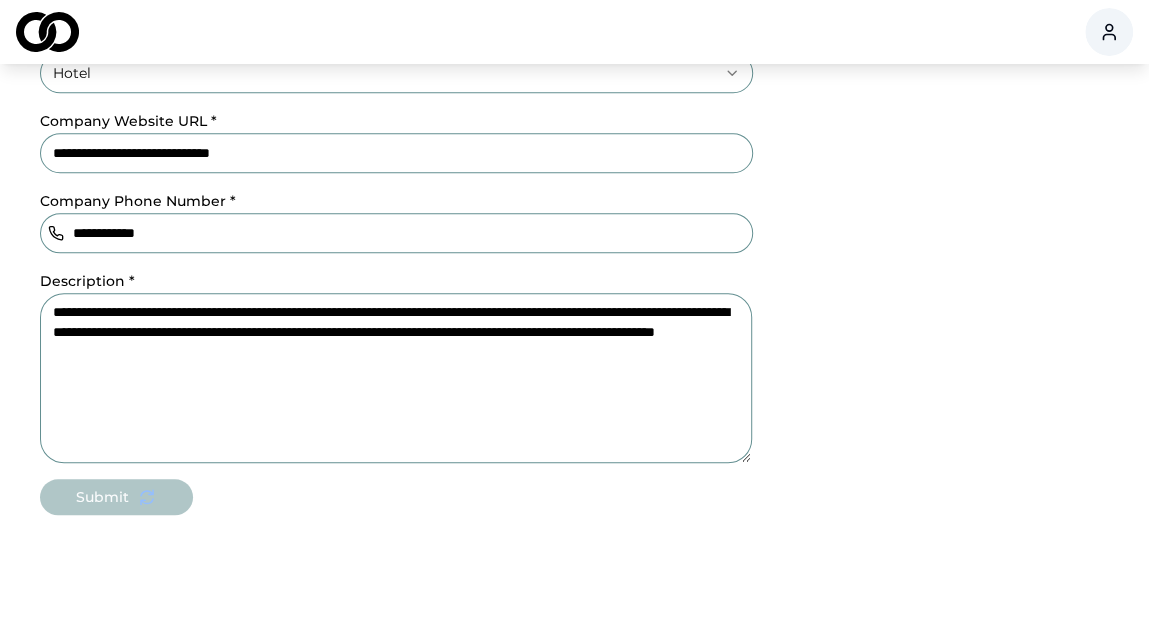 drag, startPoint x: 747, startPoint y: 444, endPoint x: 759, endPoint y: 452, distance: 14.422205 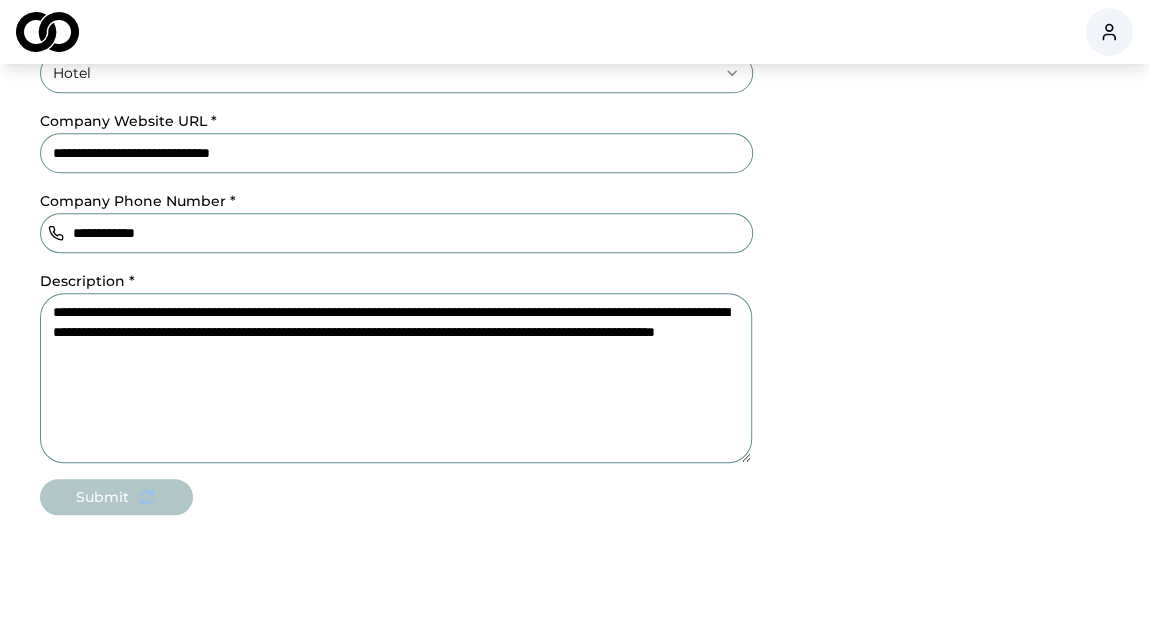 click on "**********" at bounding box center [574, 17] 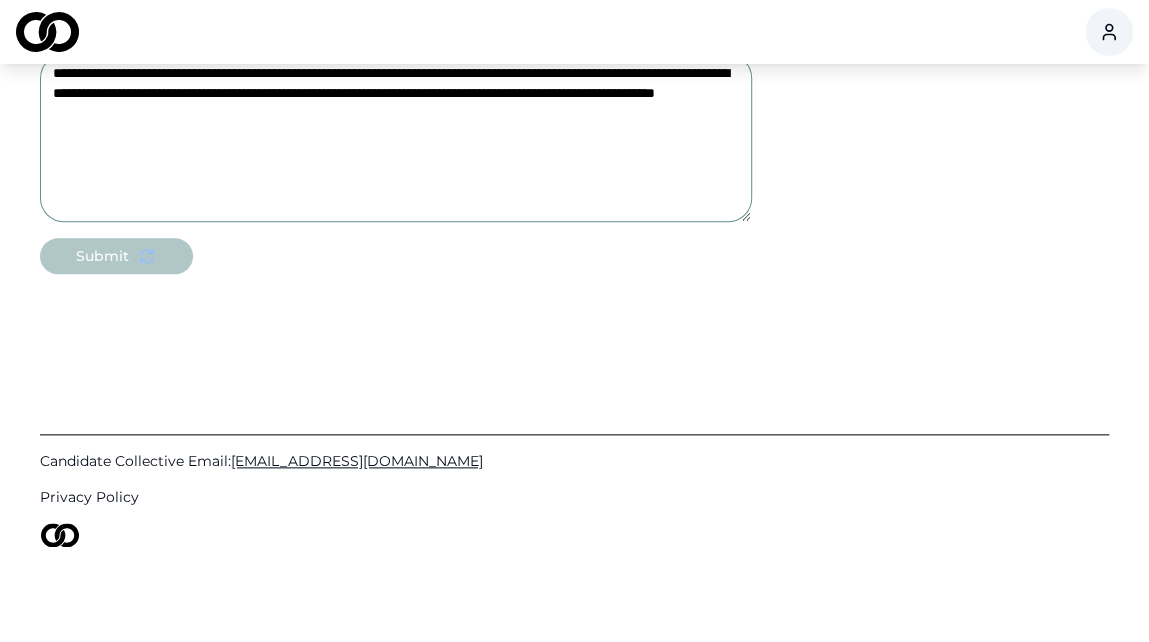 scroll, scrollTop: 820, scrollLeft: 0, axis: vertical 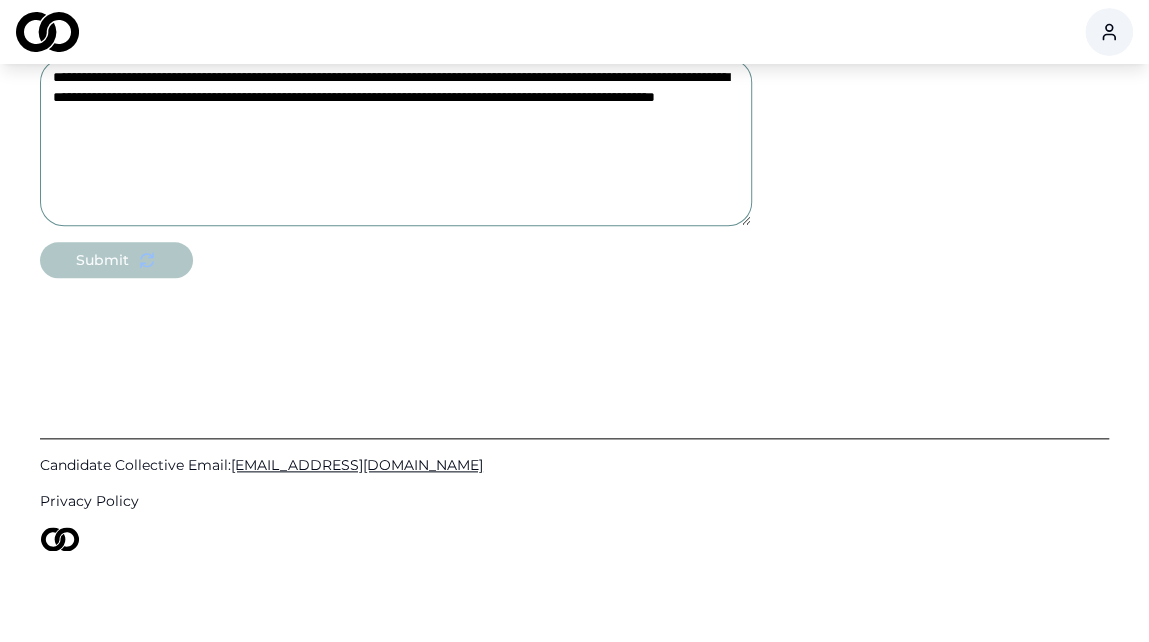 click on "Submit" at bounding box center (396, 260) 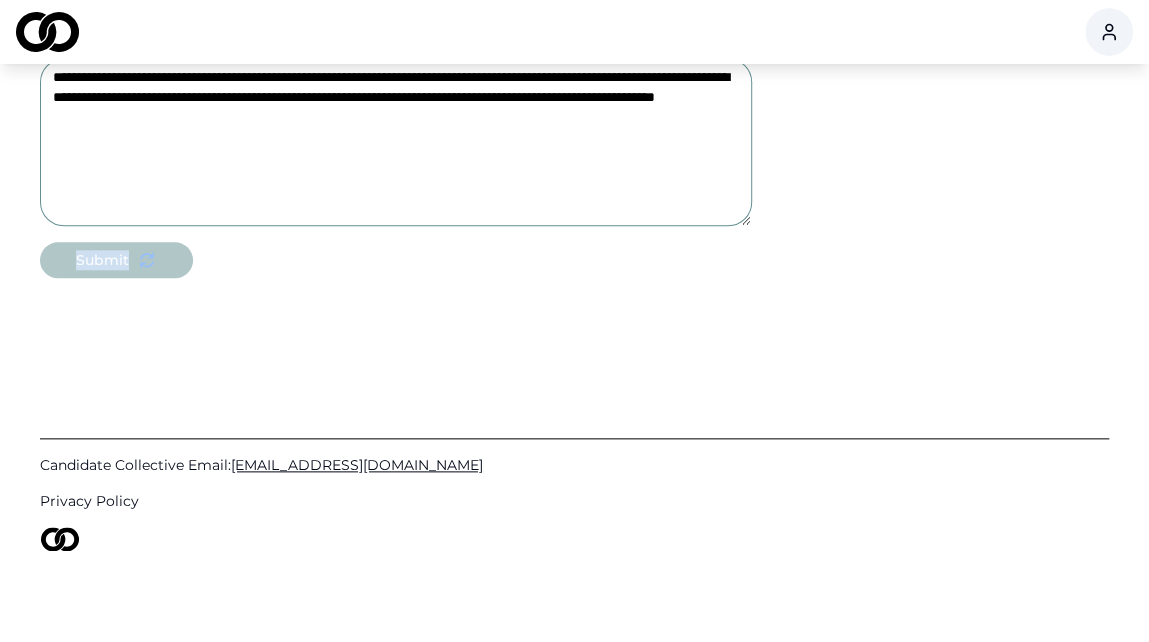click on "Submit" at bounding box center [396, 260] 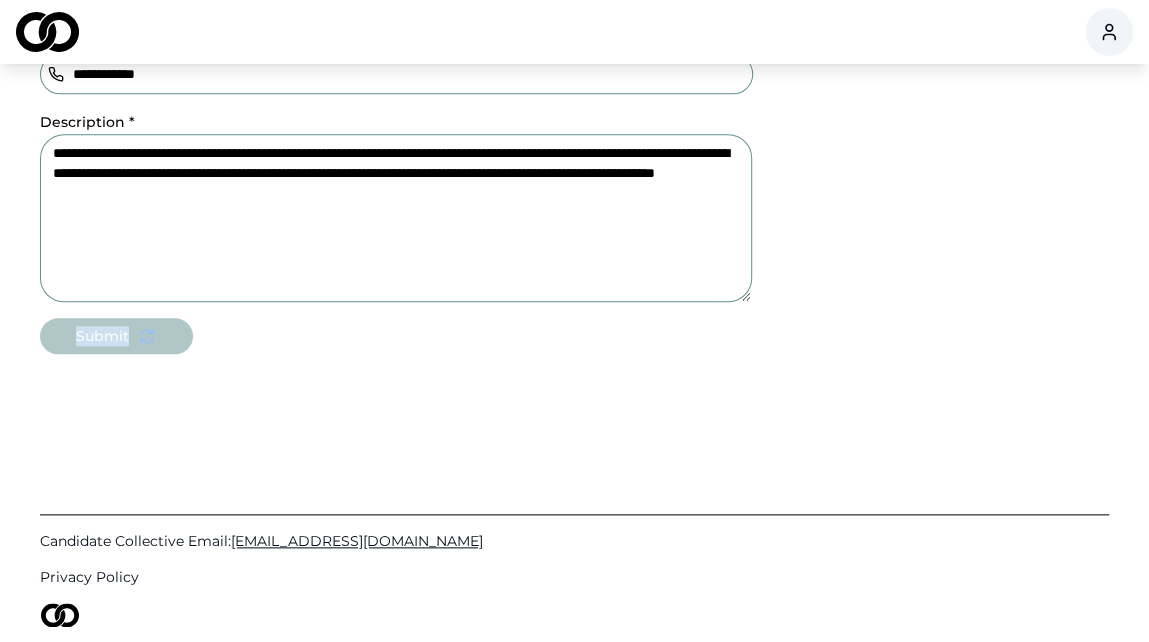 scroll, scrollTop: 0, scrollLeft: 0, axis: both 